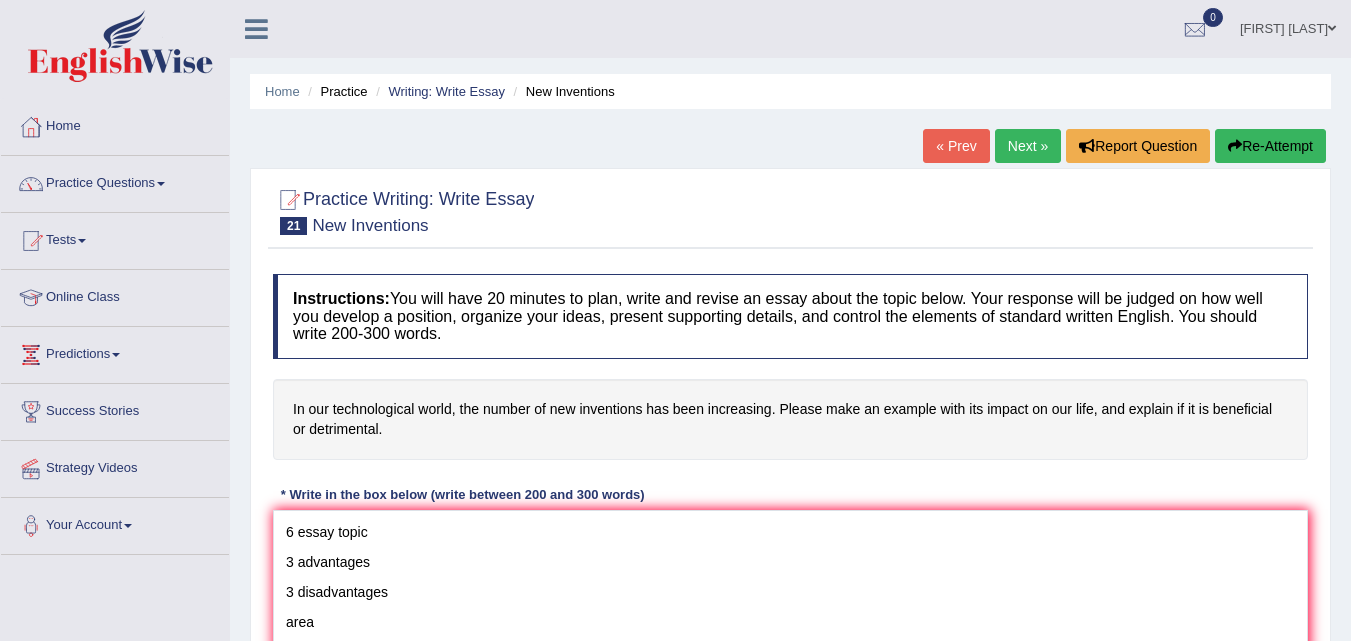 scroll, scrollTop: 189, scrollLeft: 0, axis: vertical 